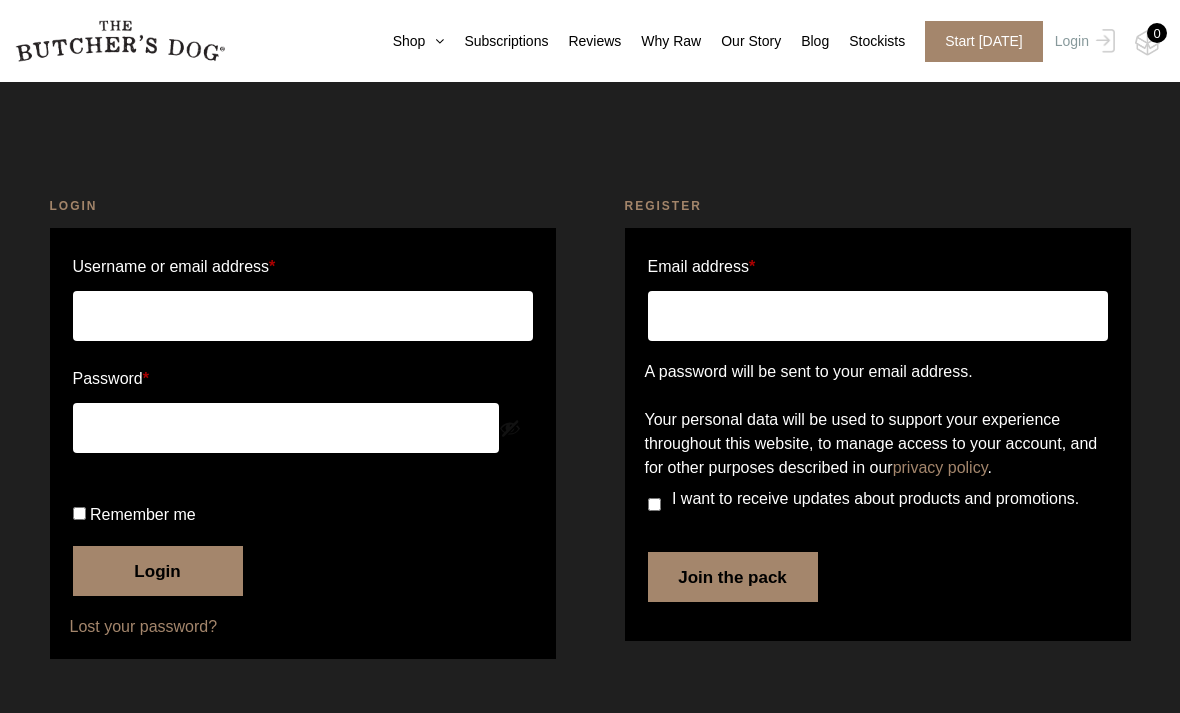 scroll, scrollTop: 139, scrollLeft: 0, axis: vertical 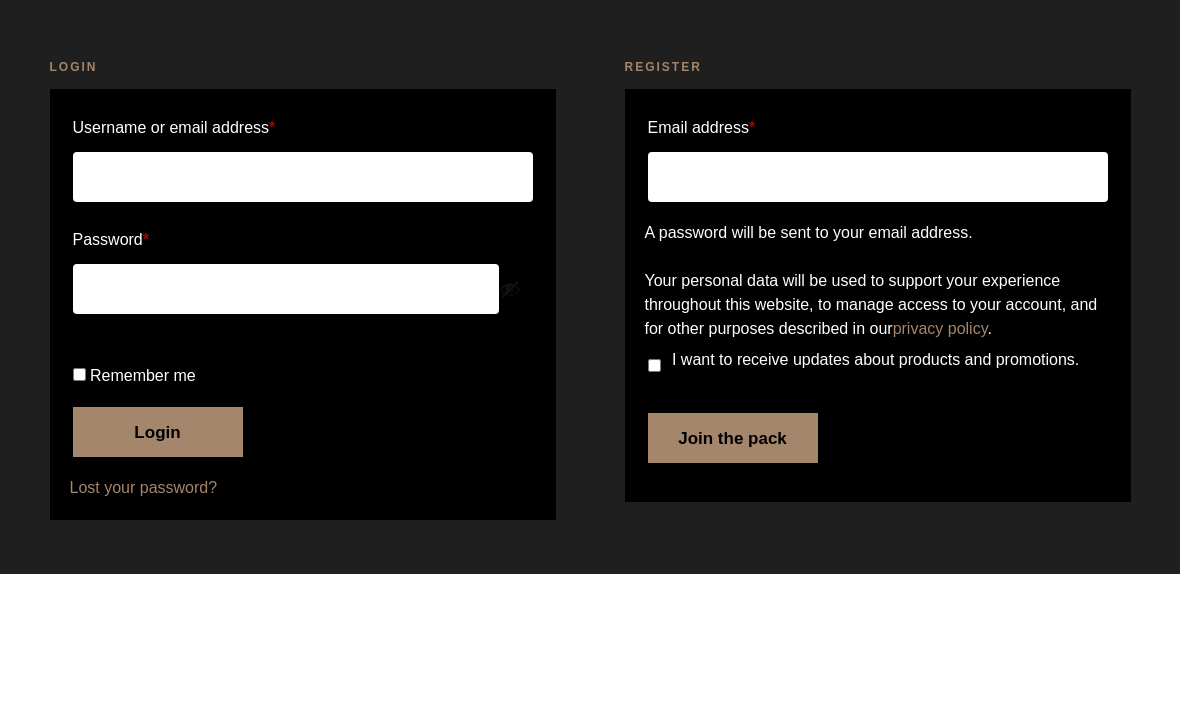 type on "[EMAIL_ADDRESS][DOMAIN_NAME]" 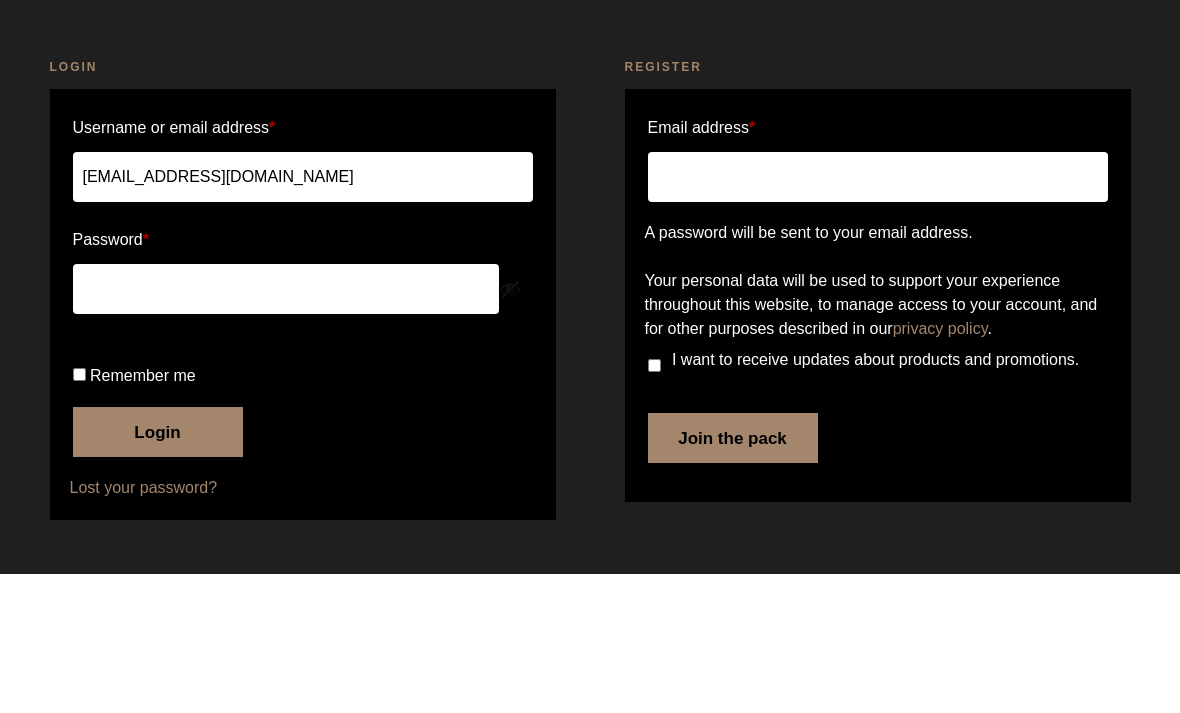 click at bounding box center [510, 428] 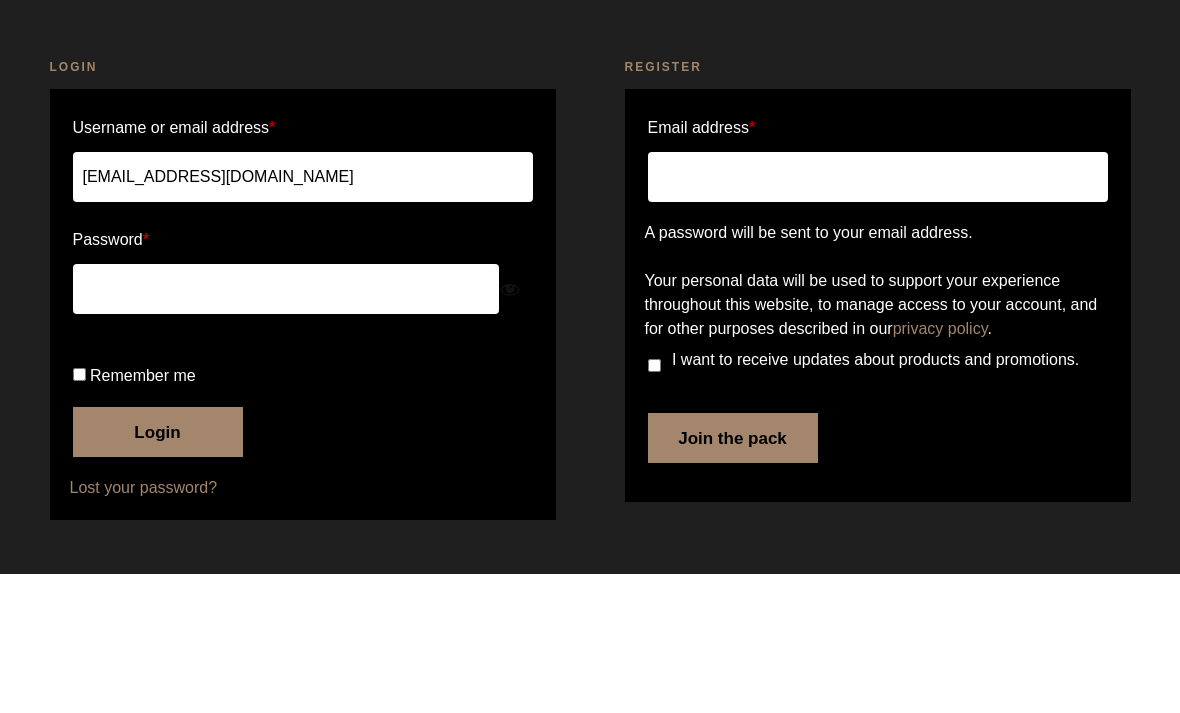 scroll, scrollTop: 67, scrollLeft: 0, axis: vertical 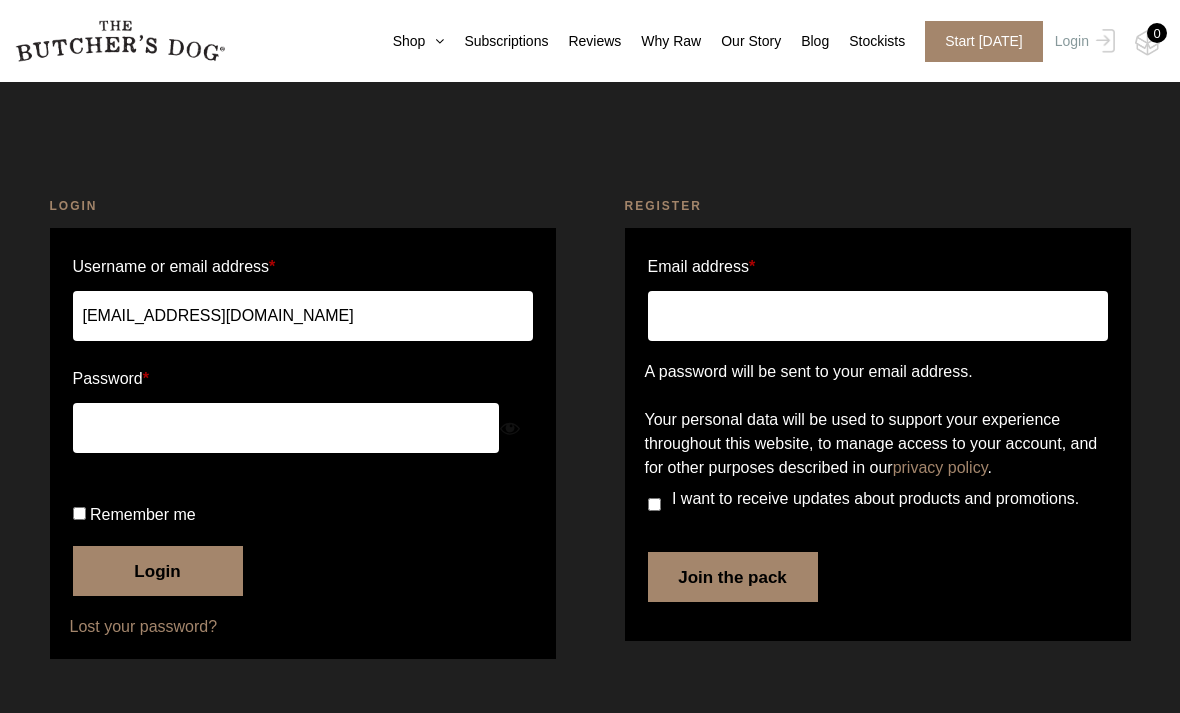 click on "Remember me" at bounding box center (143, 514) 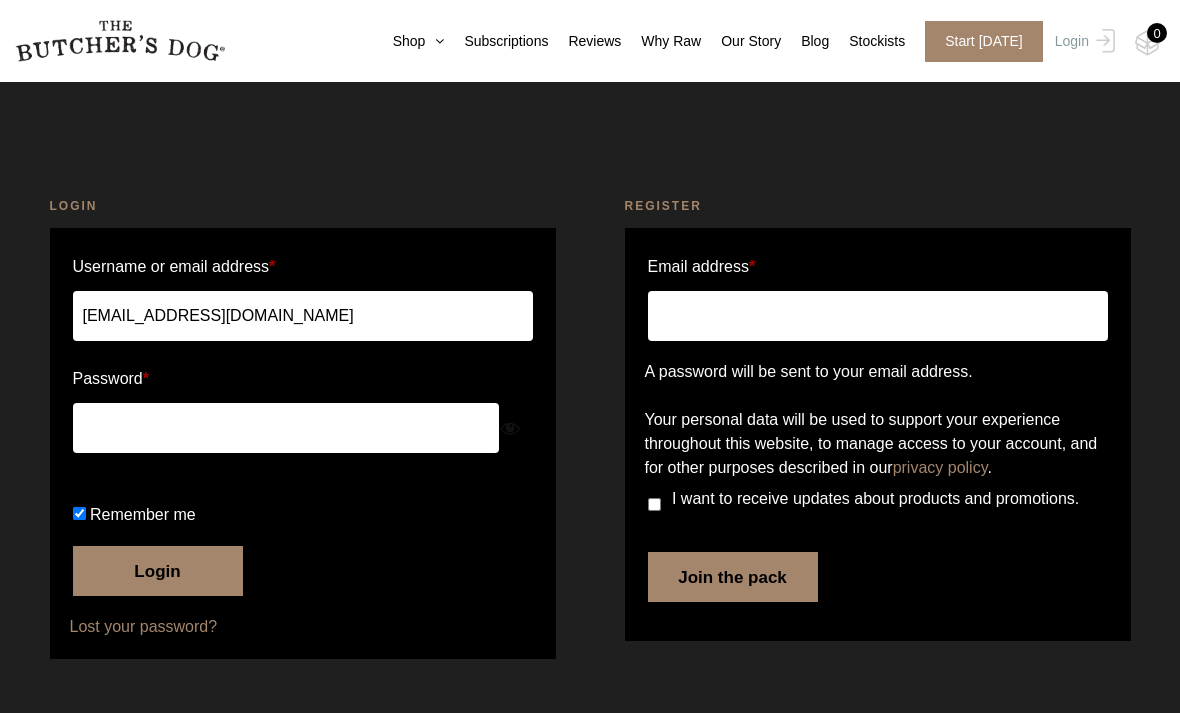 click on "Login" at bounding box center [158, 571] 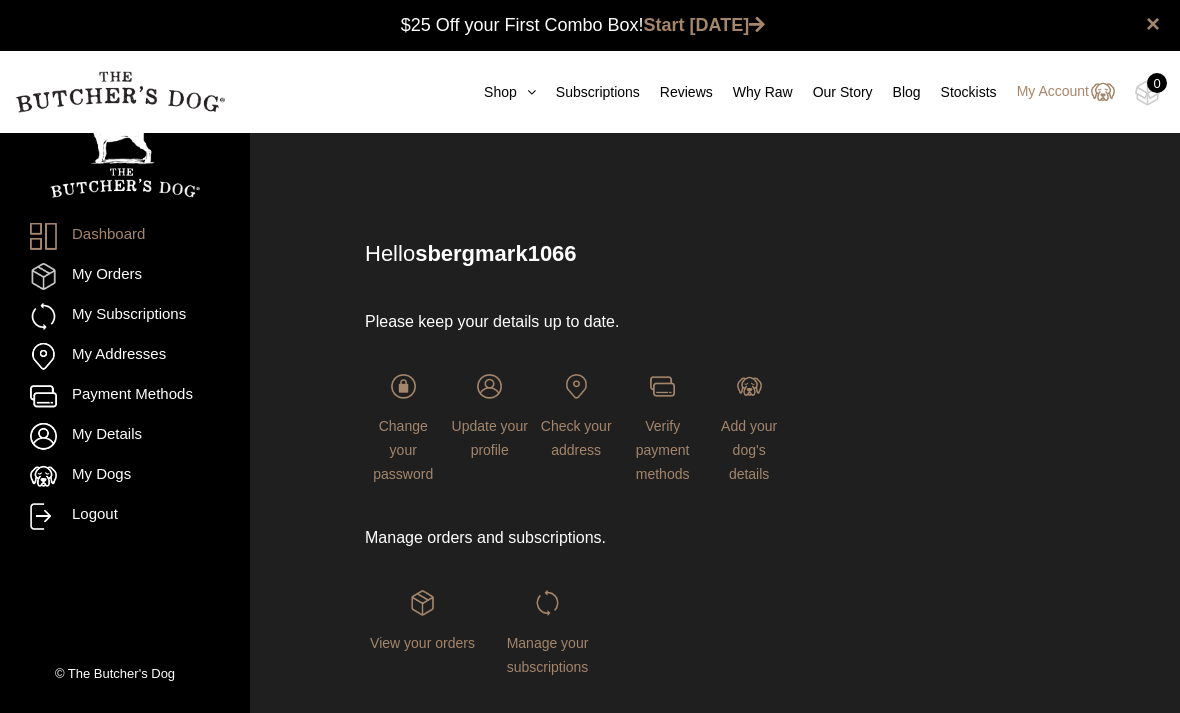 scroll, scrollTop: 1, scrollLeft: 0, axis: vertical 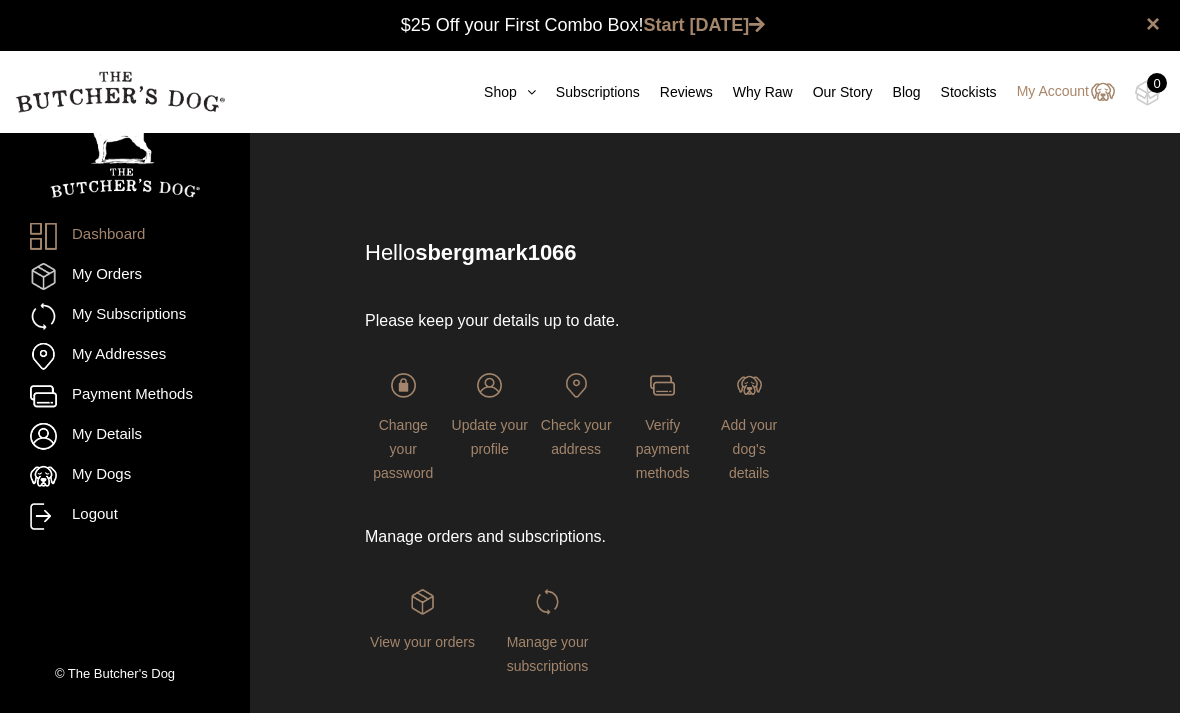 click on "Shop" at bounding box center [500, 92] 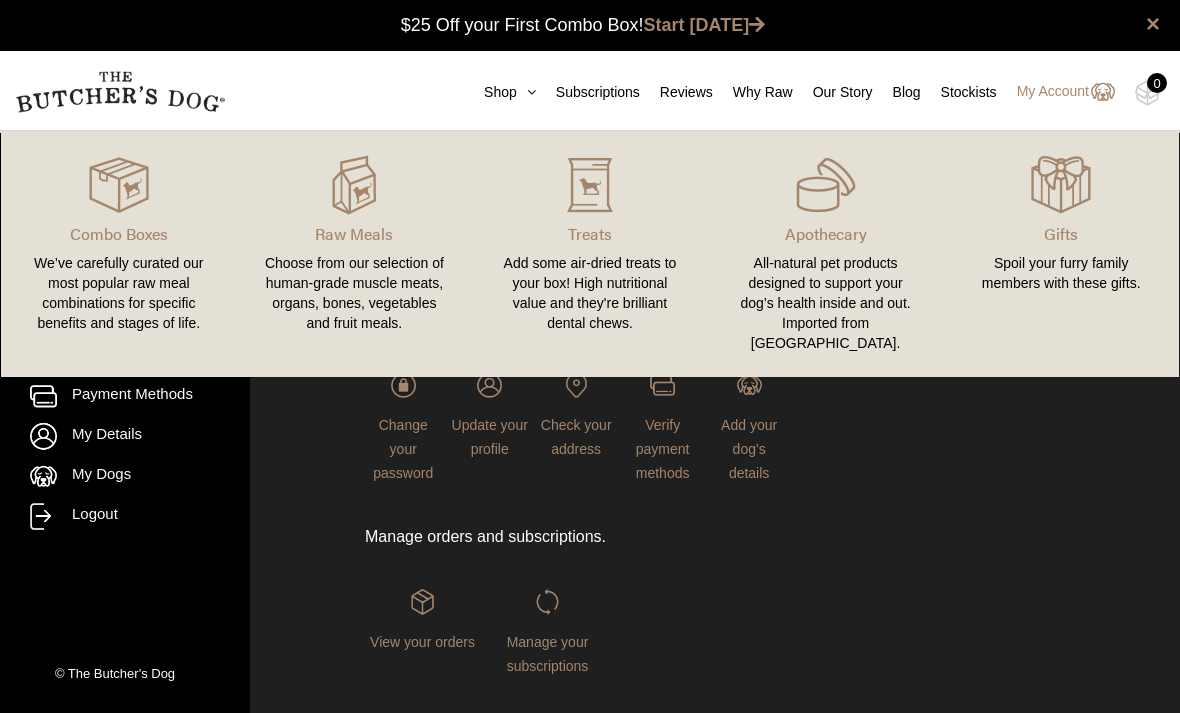 click at bounding box center (0, 0) 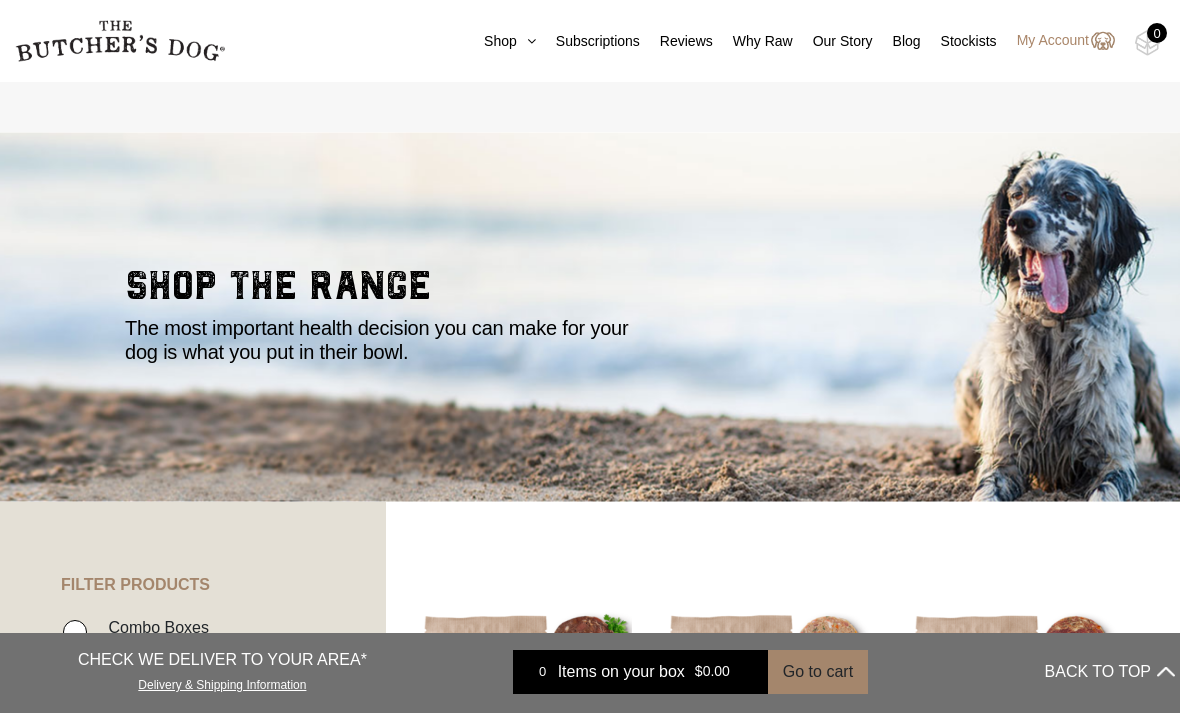 scroll, scrollTop: 538, scrollLeft: 0, axis: vertical 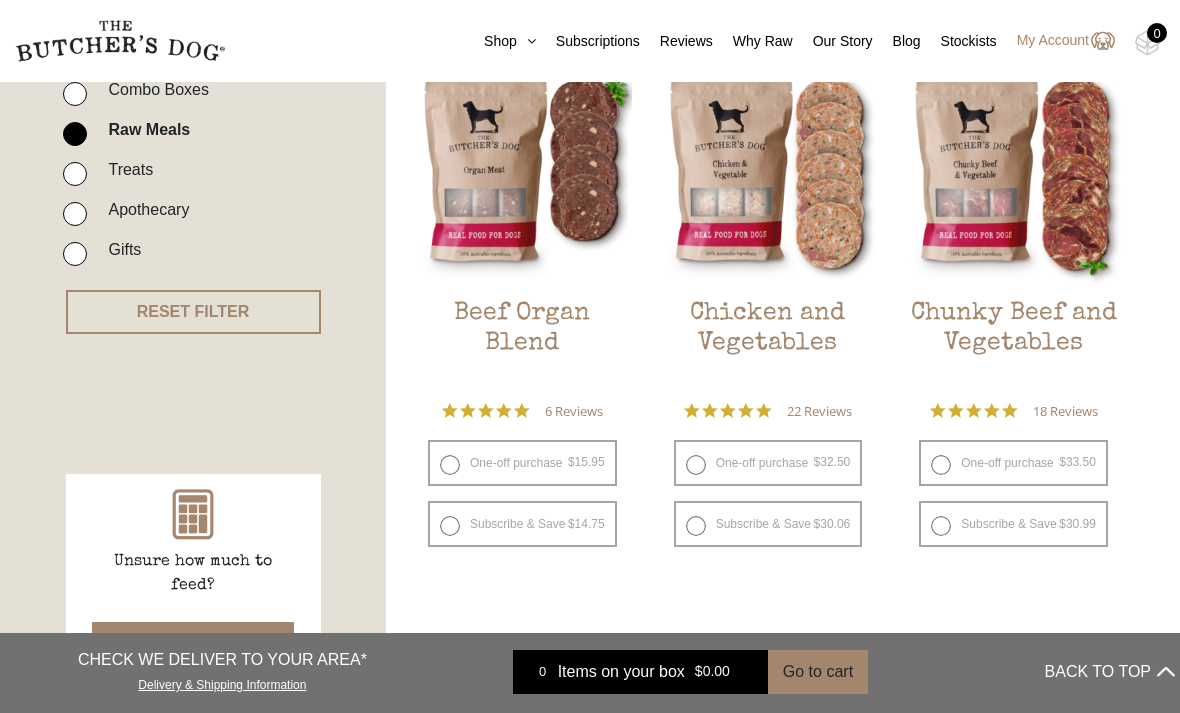 click on "One-off purchase  $ 32.50   —  or subscribe and save    7.5%" at bounding box center (768, 463) 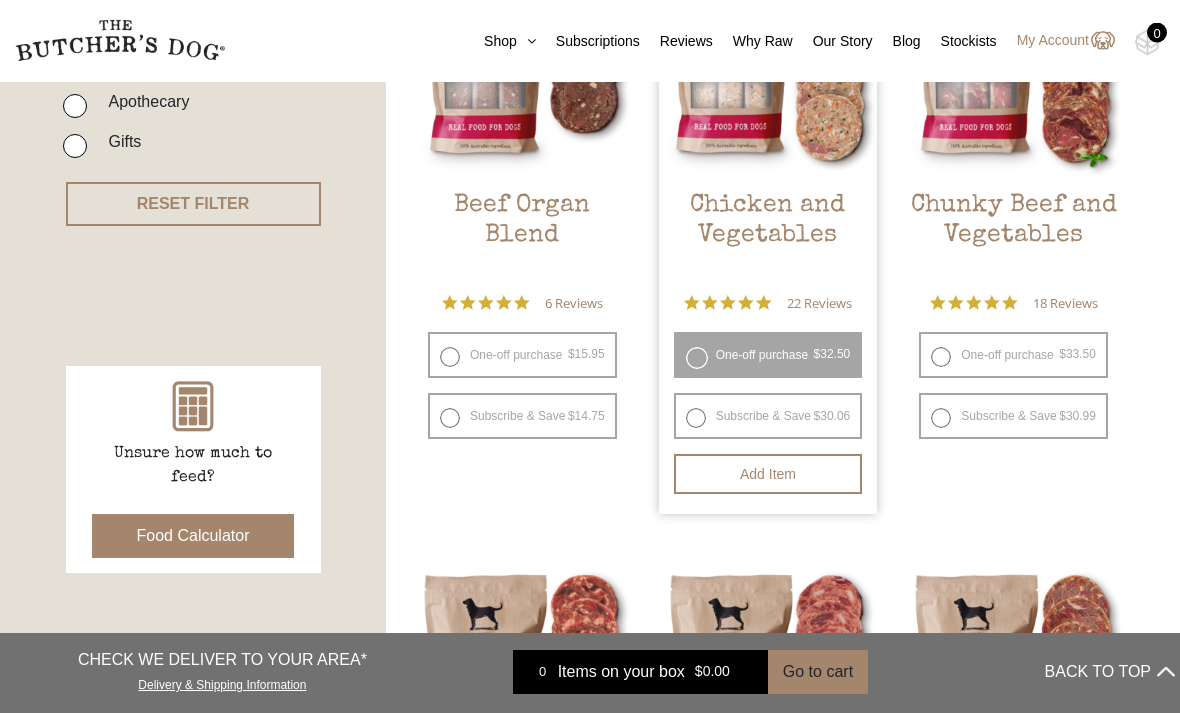 scroll, scrollTop: 646, scrollLeft: 0, axis: vertical 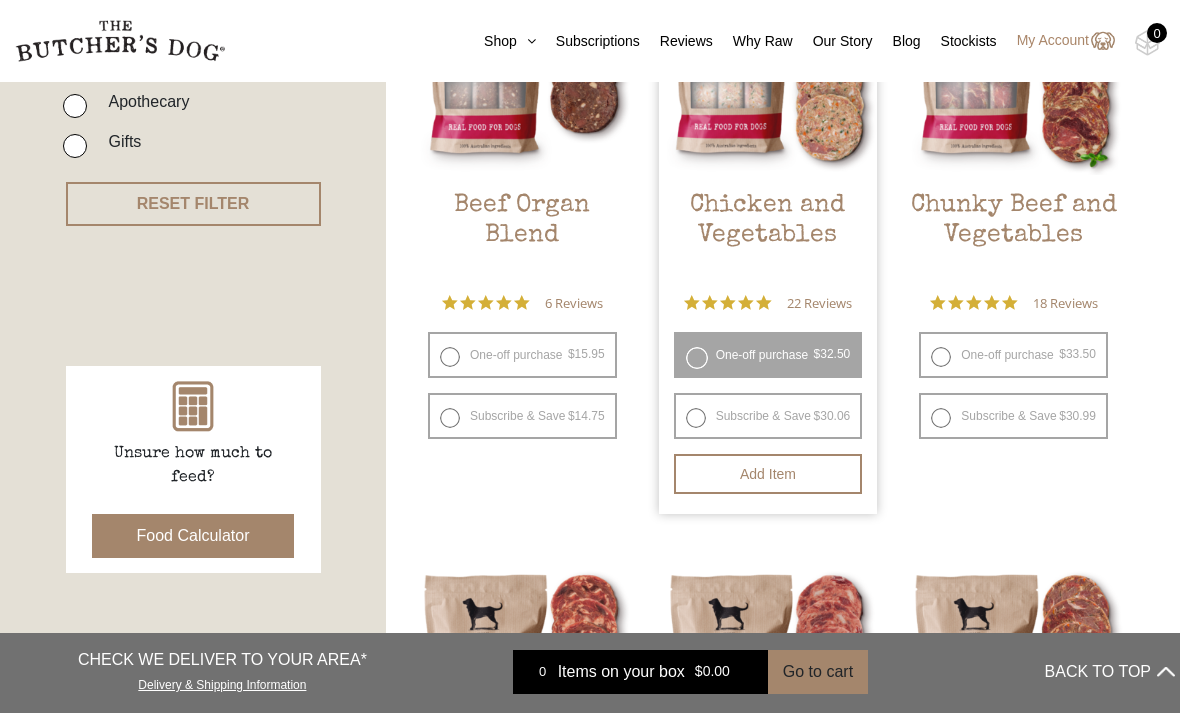 click on "Add item" at bounding box center [768, 474] 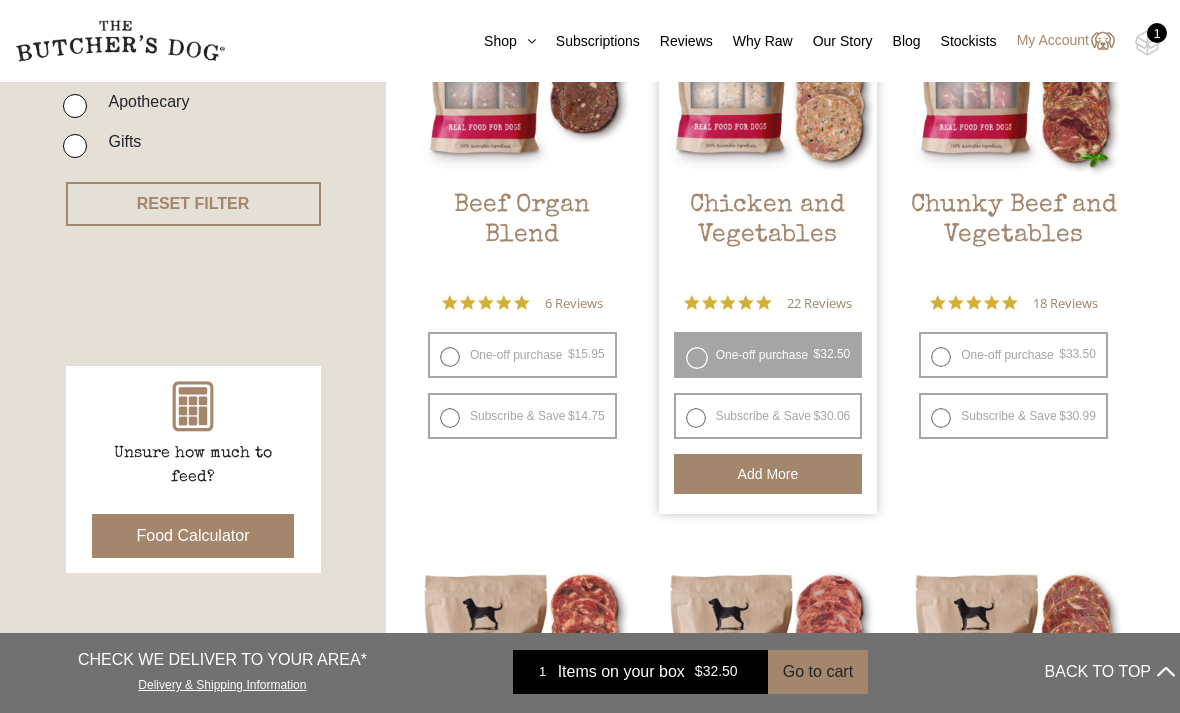 click on "Add more" at bounding box center (768, 474) 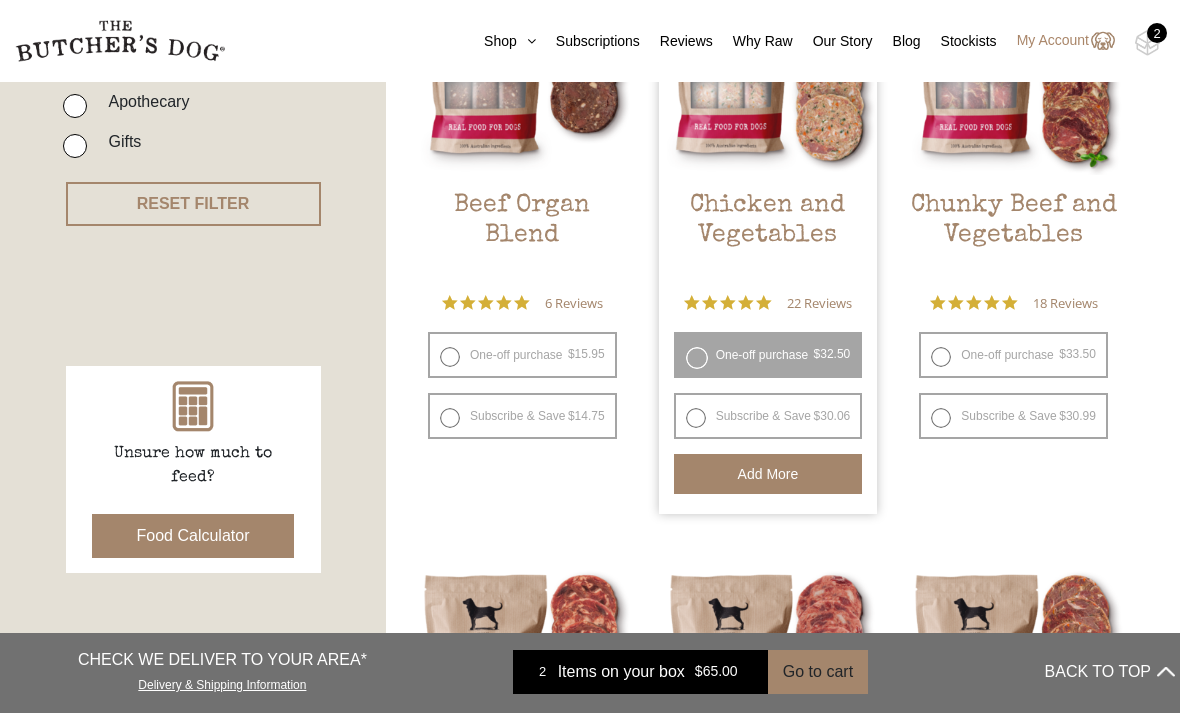 click on "One-off purchase  $ 33.50   —  or subscribe and save    7.5%" at bounding box center (1013, 355) 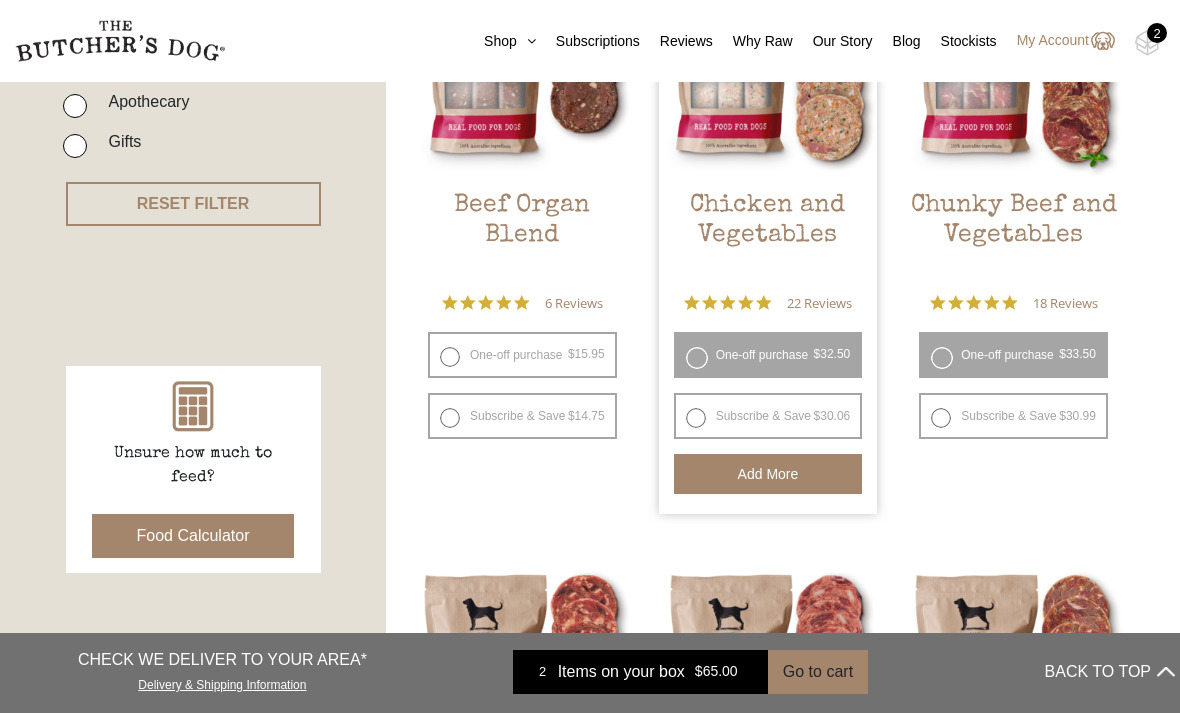 radio on "false" 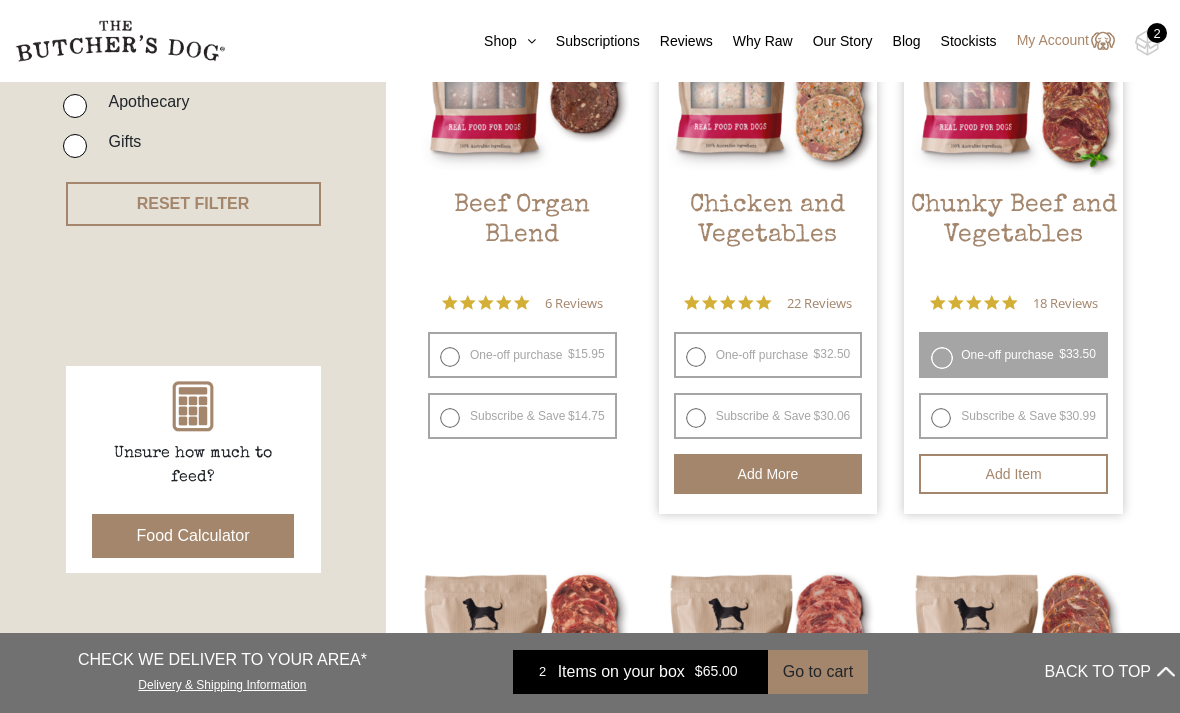 click on "Add item" at bounding box center [1013, 474] 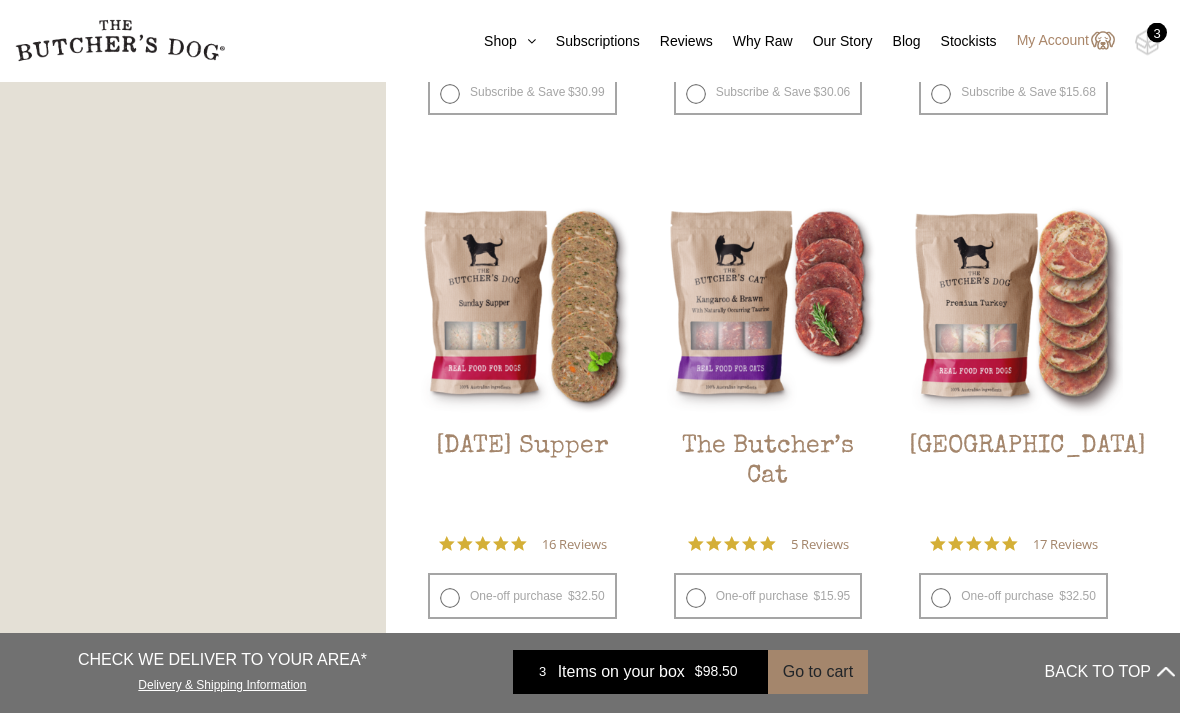 scroll, scrollTop: 2141, scrollLeft: 0, axis: vertical 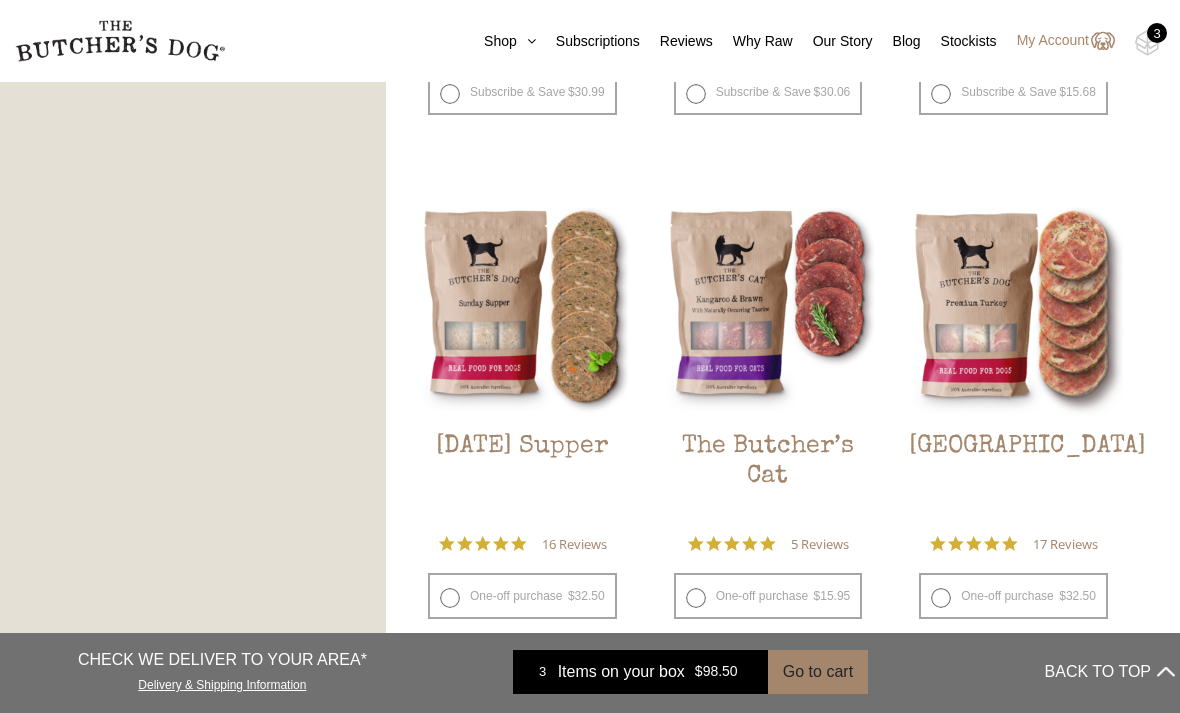 click on "One-off purchase  $ 32.50   —  or subscribe and save    7.5%" at bounding box center (1013, 596) 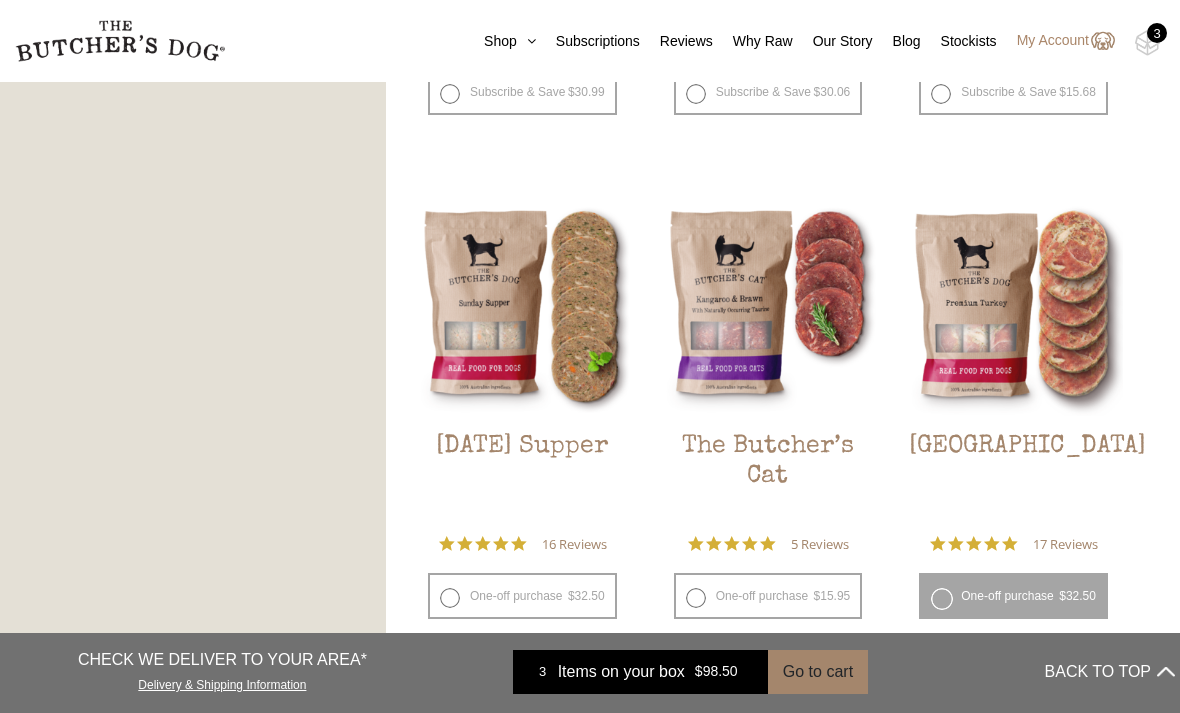 radio on "false" 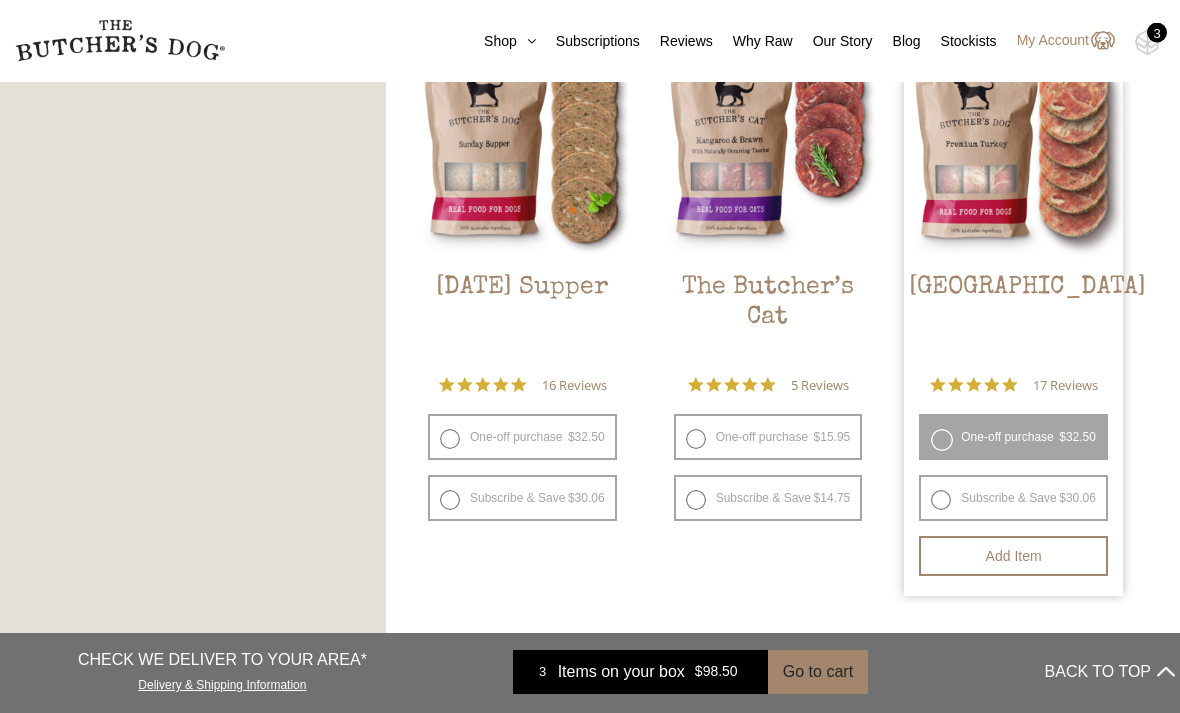 scroll, scrollTop: 2302, scrollLeft: 0, axis: vertical 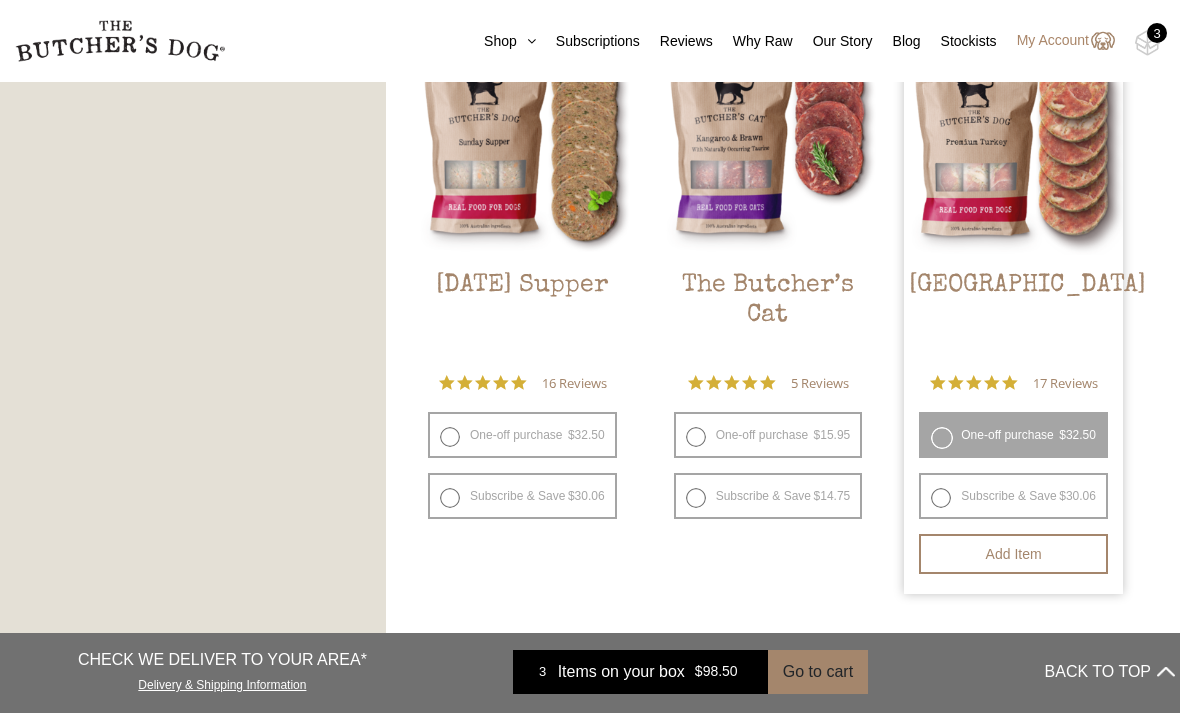 click on "Add item" at bounding box center (1013, 554) 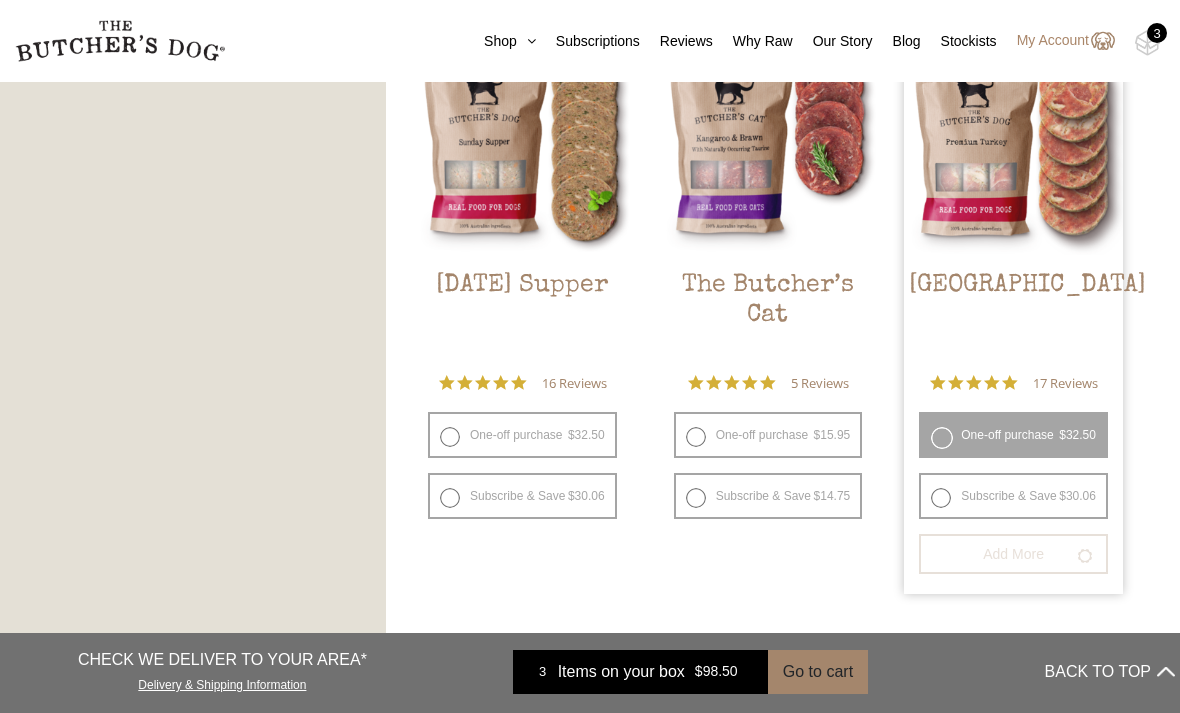 click on "Add more" at bounding box center [1013, 554] 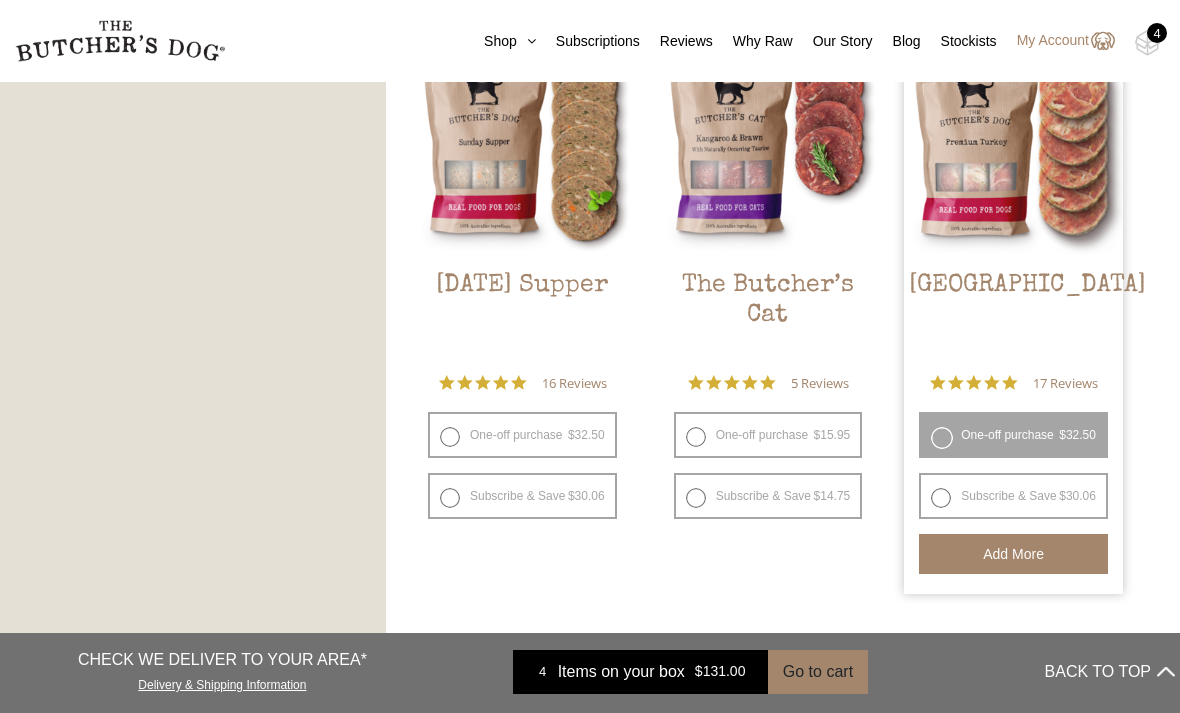 click on "Add more" at bounding box center (1013, 554) 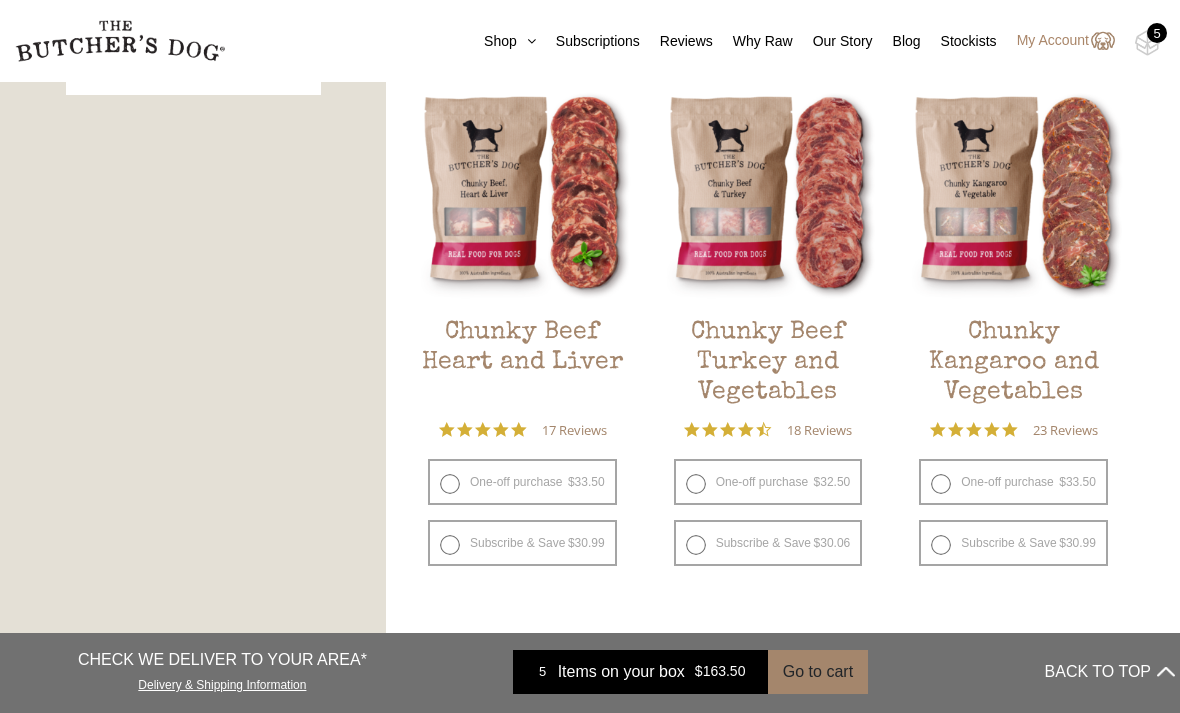 scroll, scrollTop: 1123, scrollLeft: 0, axis: vertical 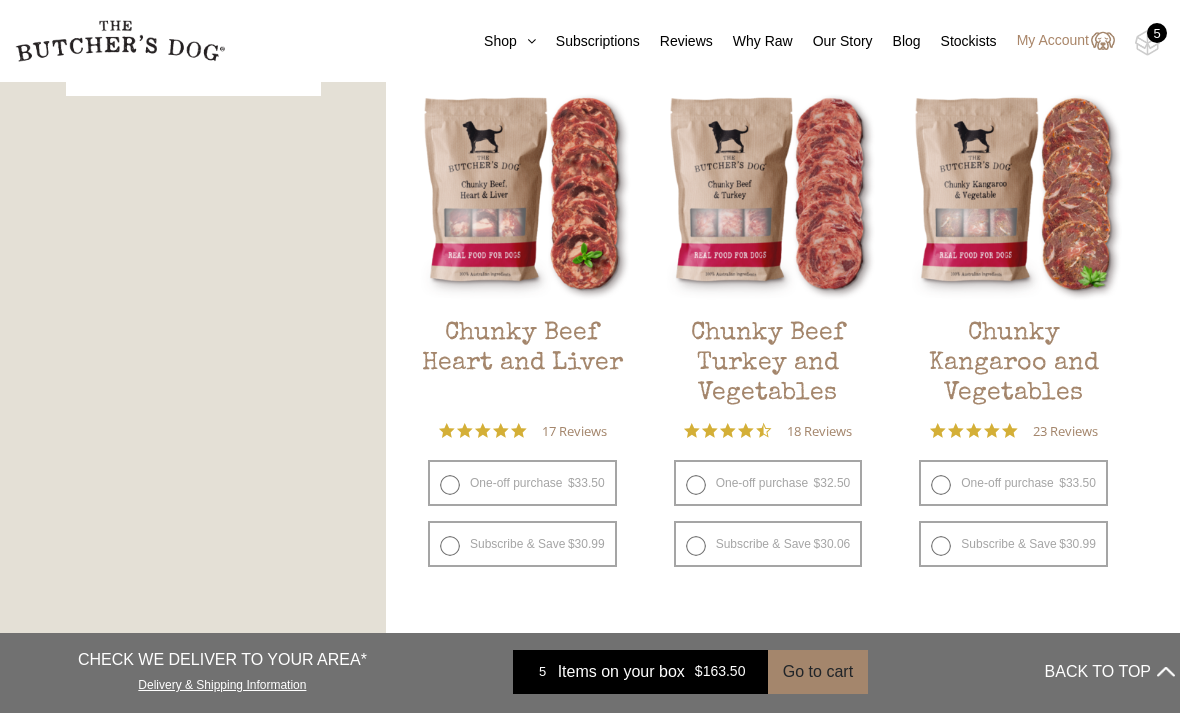 click on "One-off purchase  $ 33.50   —  or subscribe and save    7.5%" at bounding box center (1013, 483) 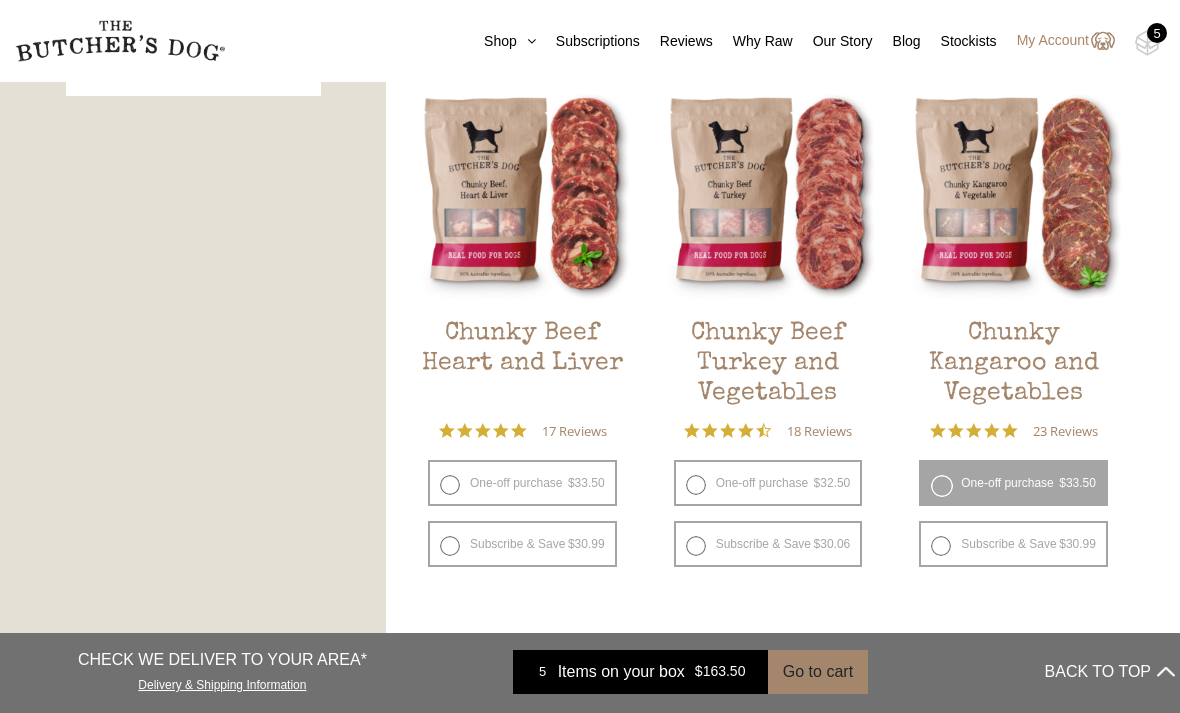 radio on "false" 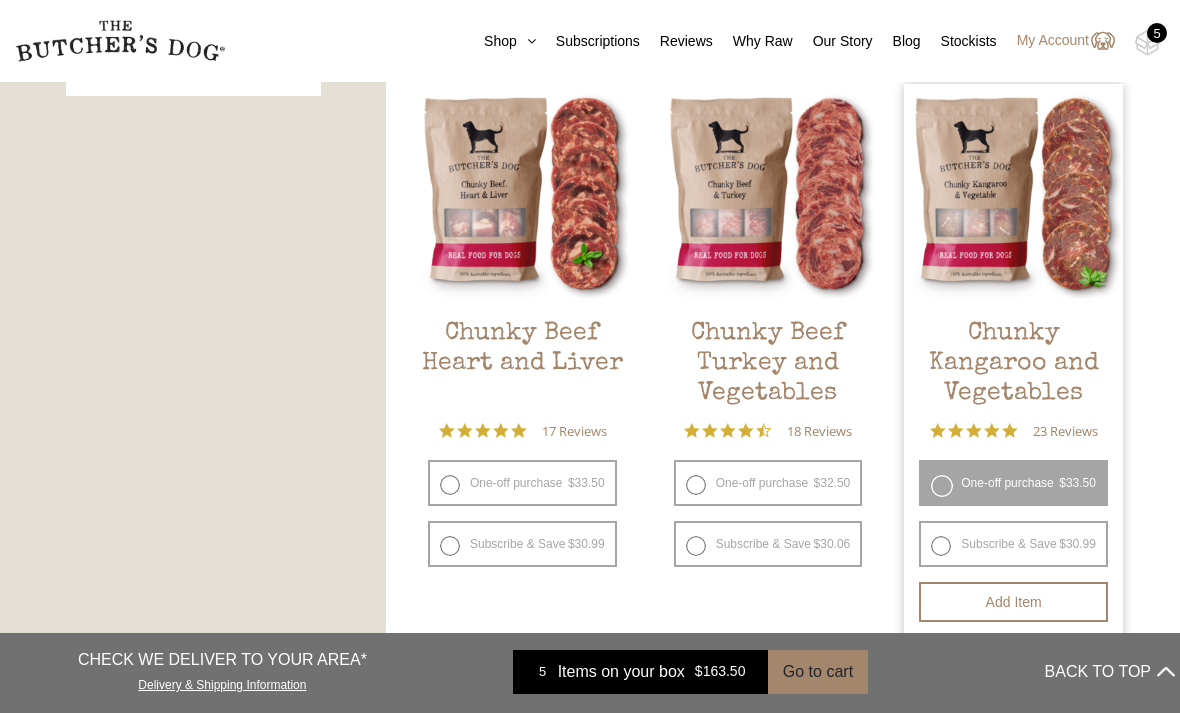 click on "Add item" at bounding box center (1013, 602) 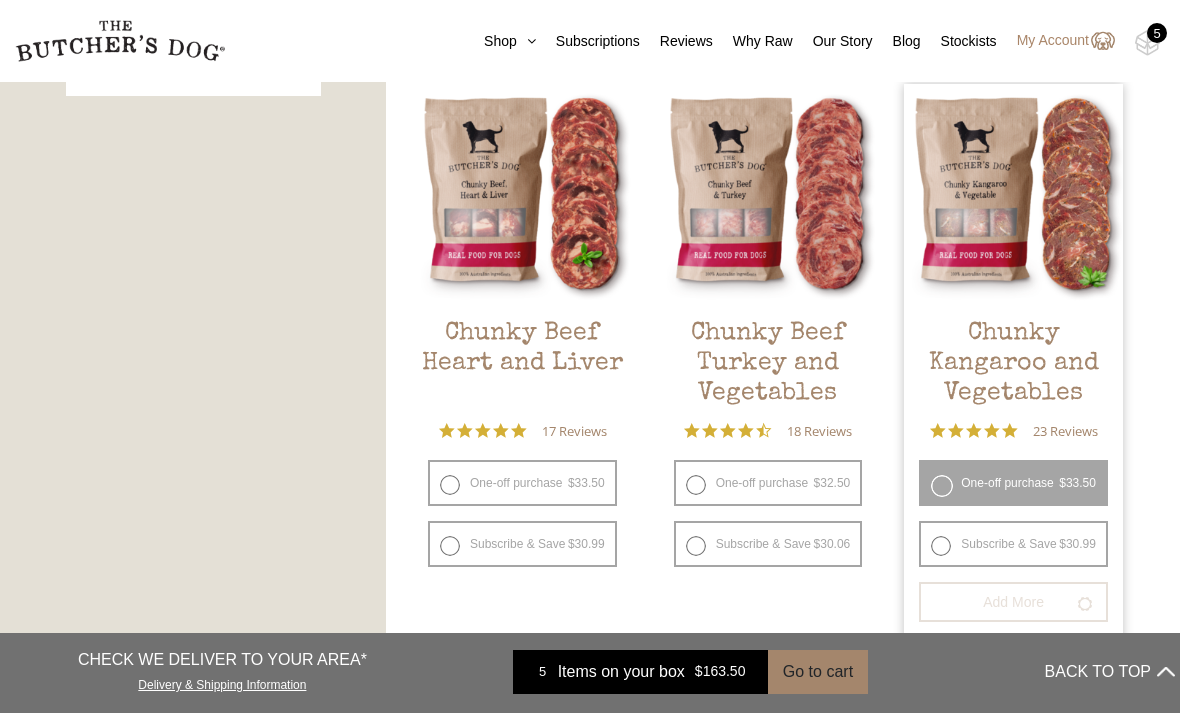 click on "Add more" at bounding box center [1013, 602] 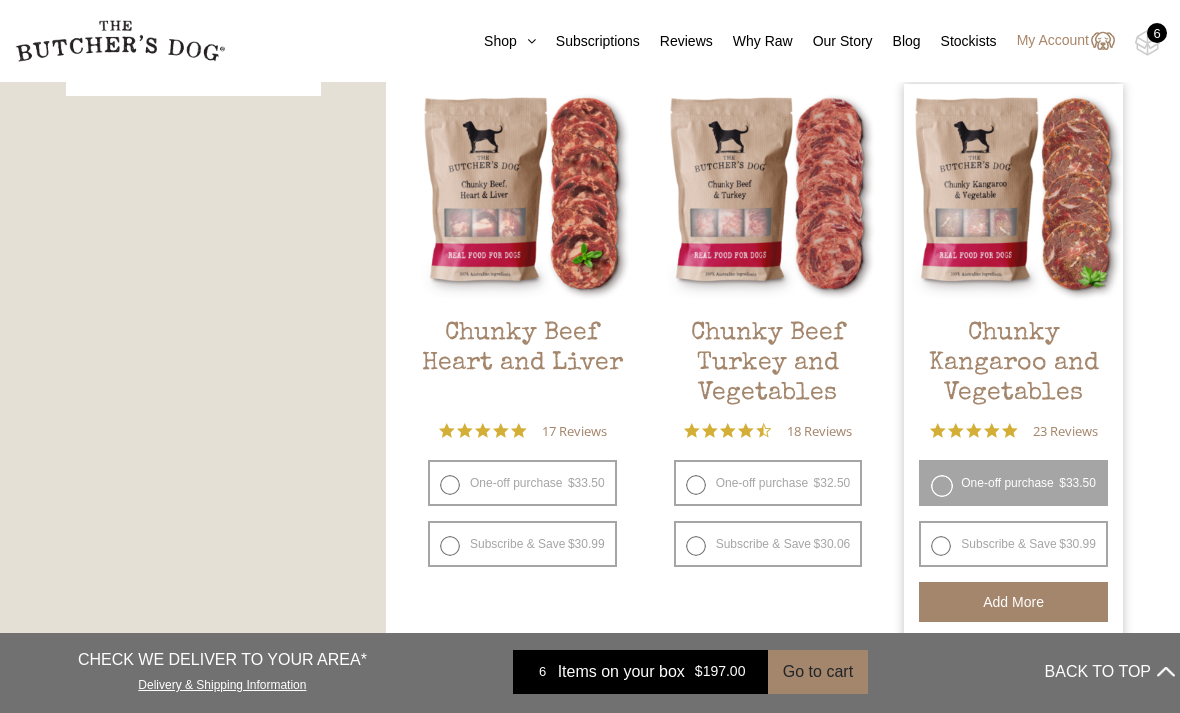 click on "Beef Organ Blend
$ 15.95   —  or subscribe and save    7.5%
5.0 star rating      6 Reviews
One-off purchase  $ 15.95   —  or subscribe and save    7.5%
Subscribe &
Save $ 15.95   Original price was: $15.95. $ 14.75 Current price is: $14.75.    / week
Every 1 week
Every 2 weeks Every 3 weeks Every 4 weeks" at bounding box center (768, 670) 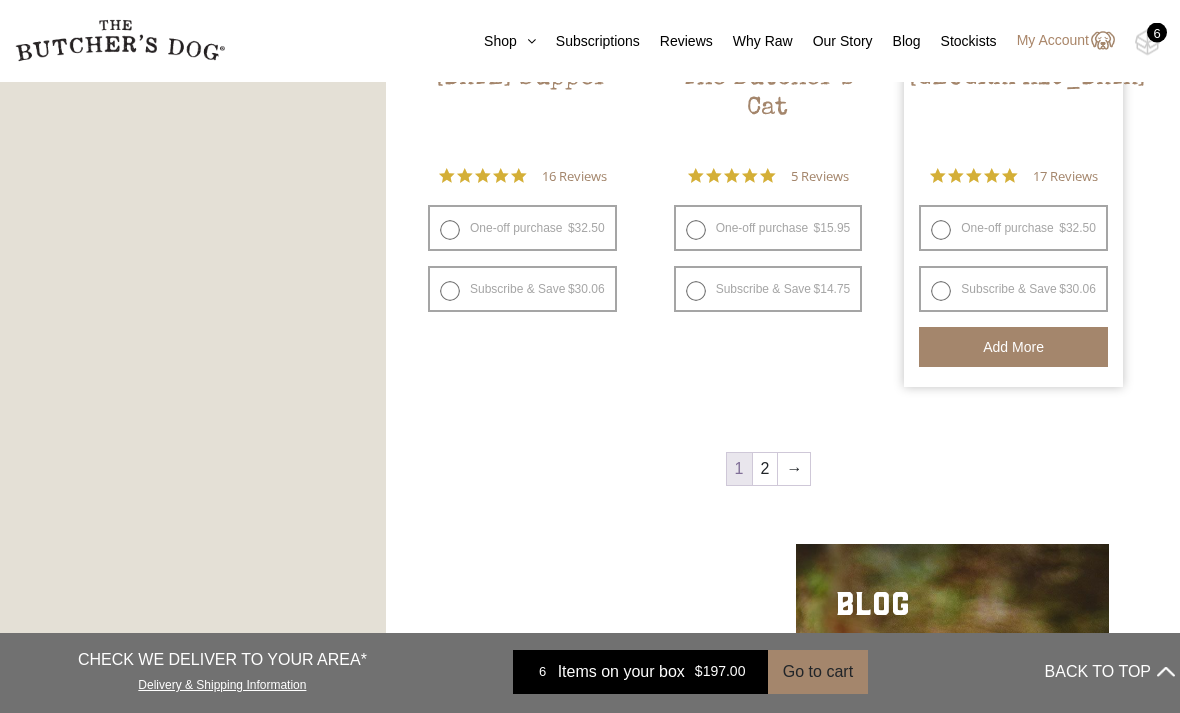 scroll, scrollTop: 2561, scrollLeft: 0, axis: vertical 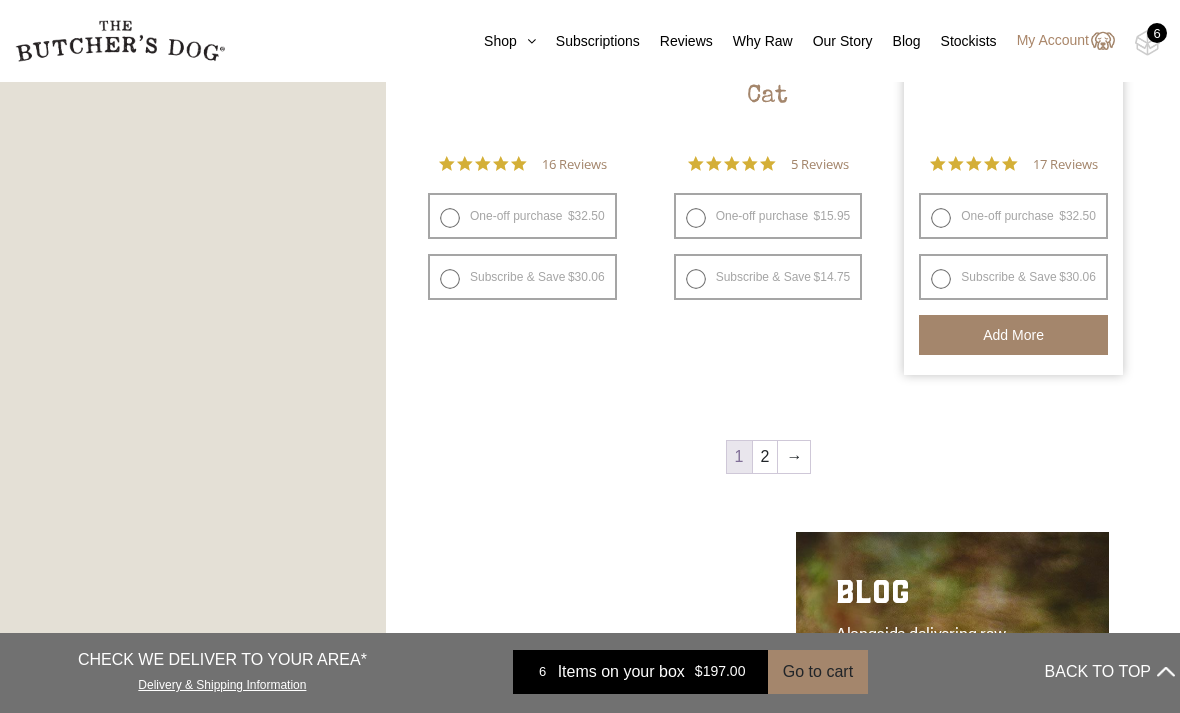 click on "2" at bounding box center [765, 457] 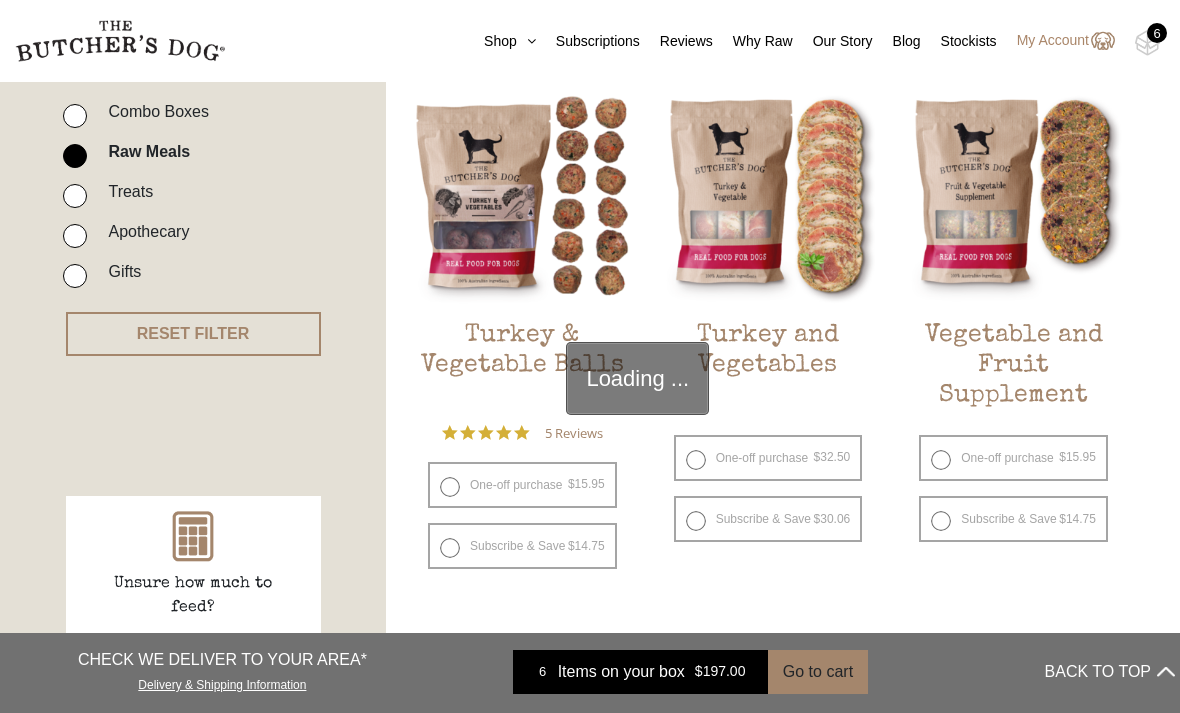 scroll, scrollTop: 452, scrollLeft: 0, axis: vertical 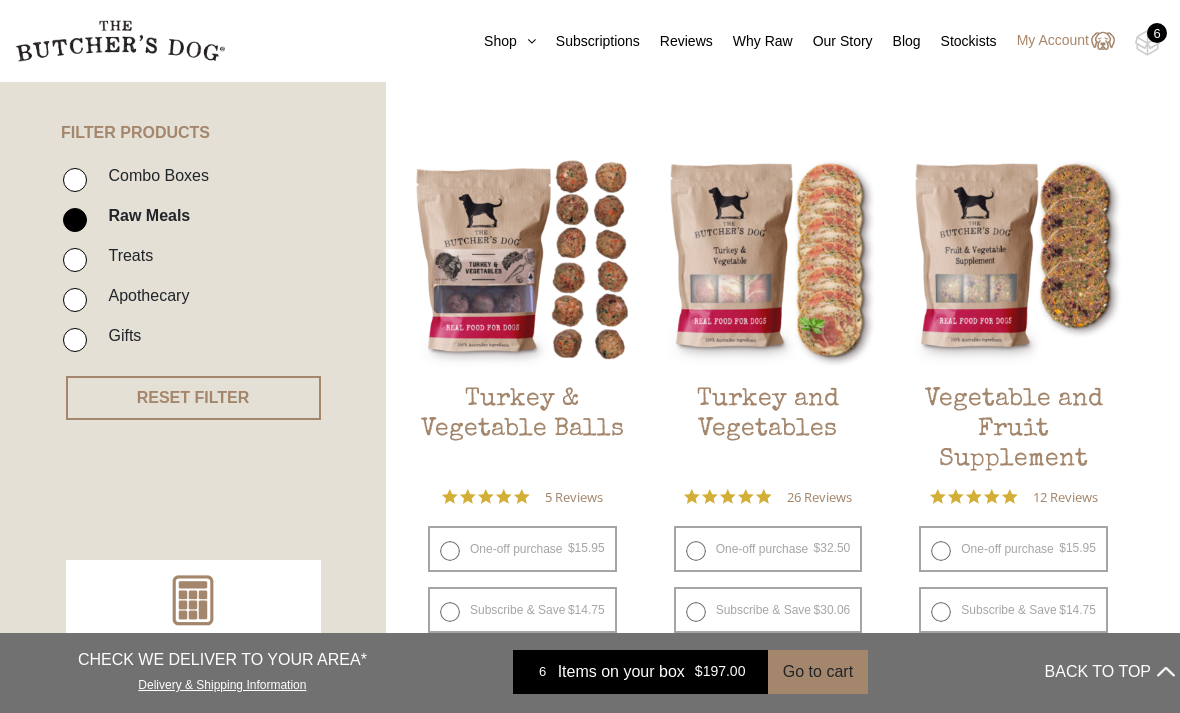 click on "One-off purchase  $ 32.50   —  or subscribe and save    7.5%" at bounding box center (768, 549) 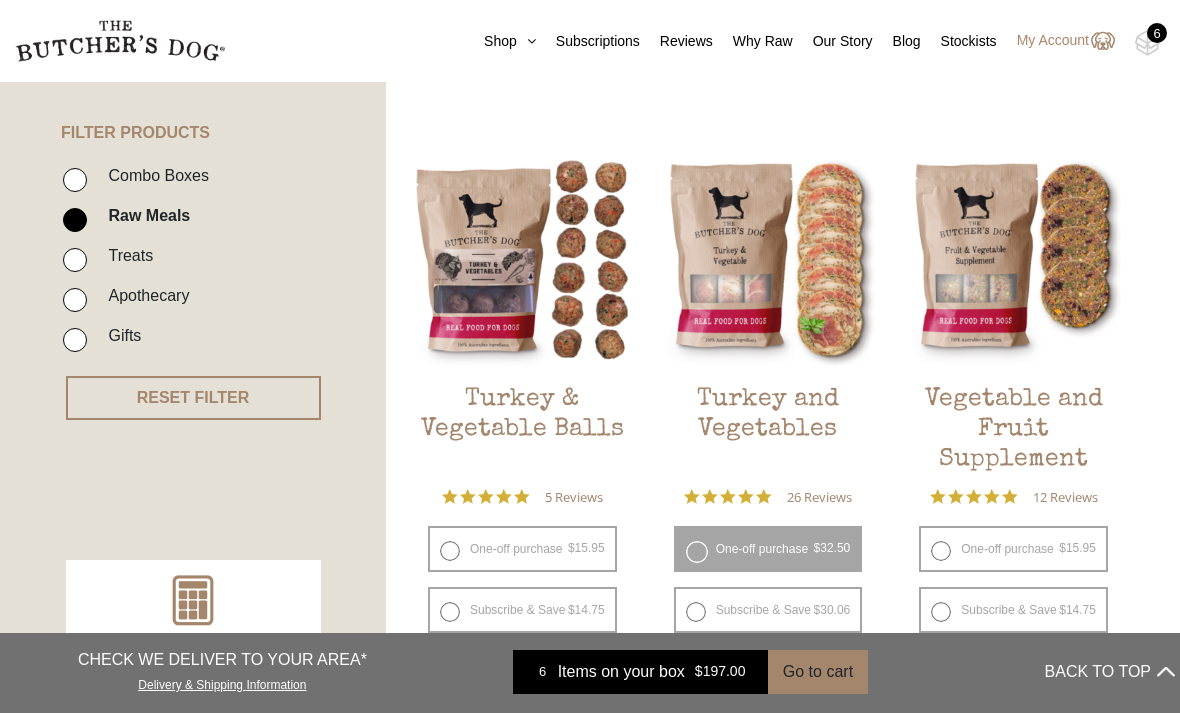 click on "Add item" at bounding box center (0, 0) 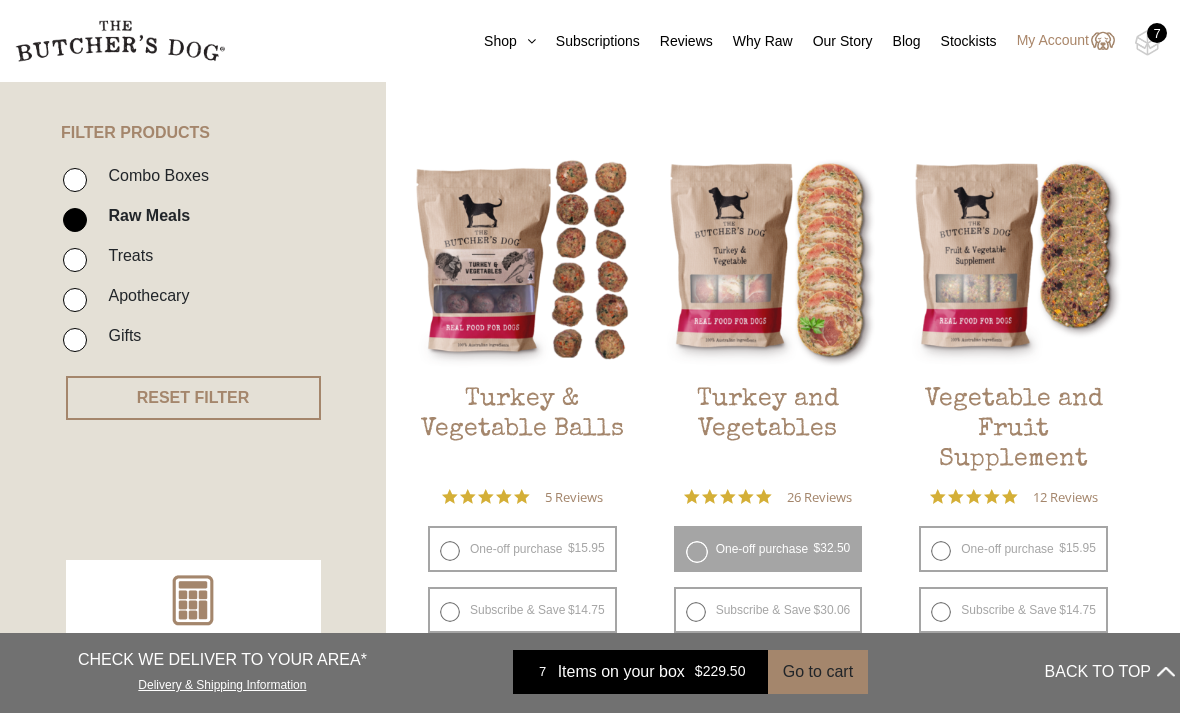 click on "Add more" at bounding box center (0, 0) 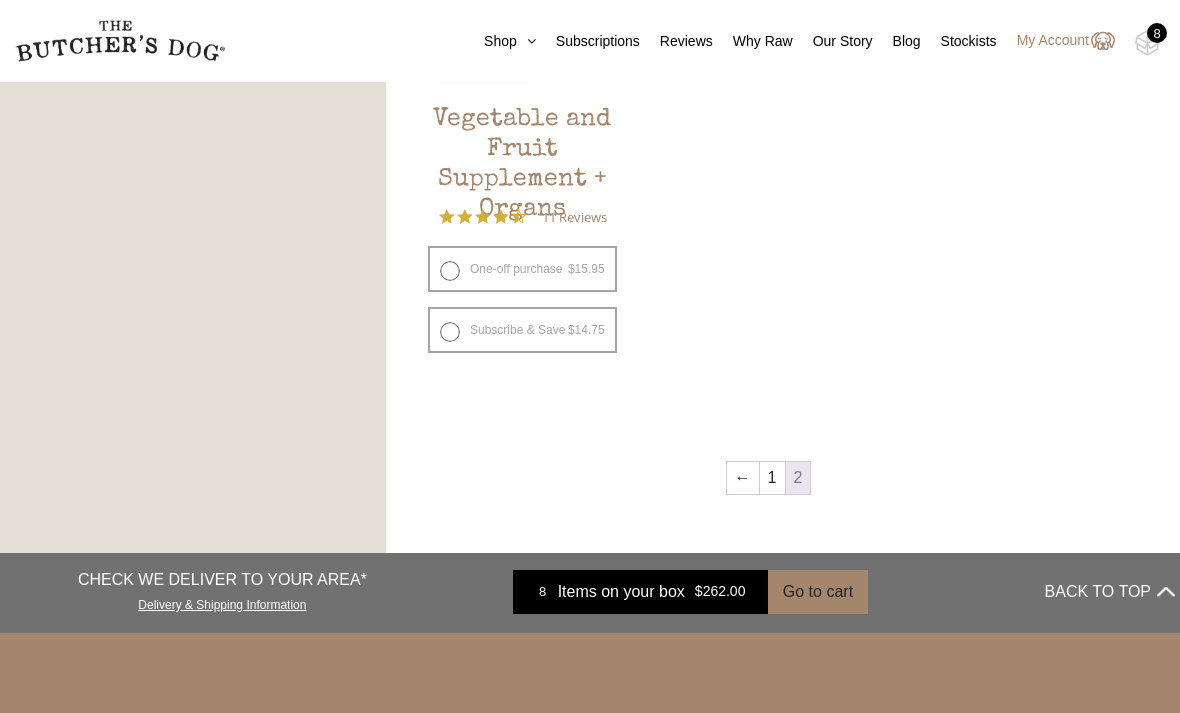 scroll, scrollTop: 1303, scrollLeft: 0, axis: vertical 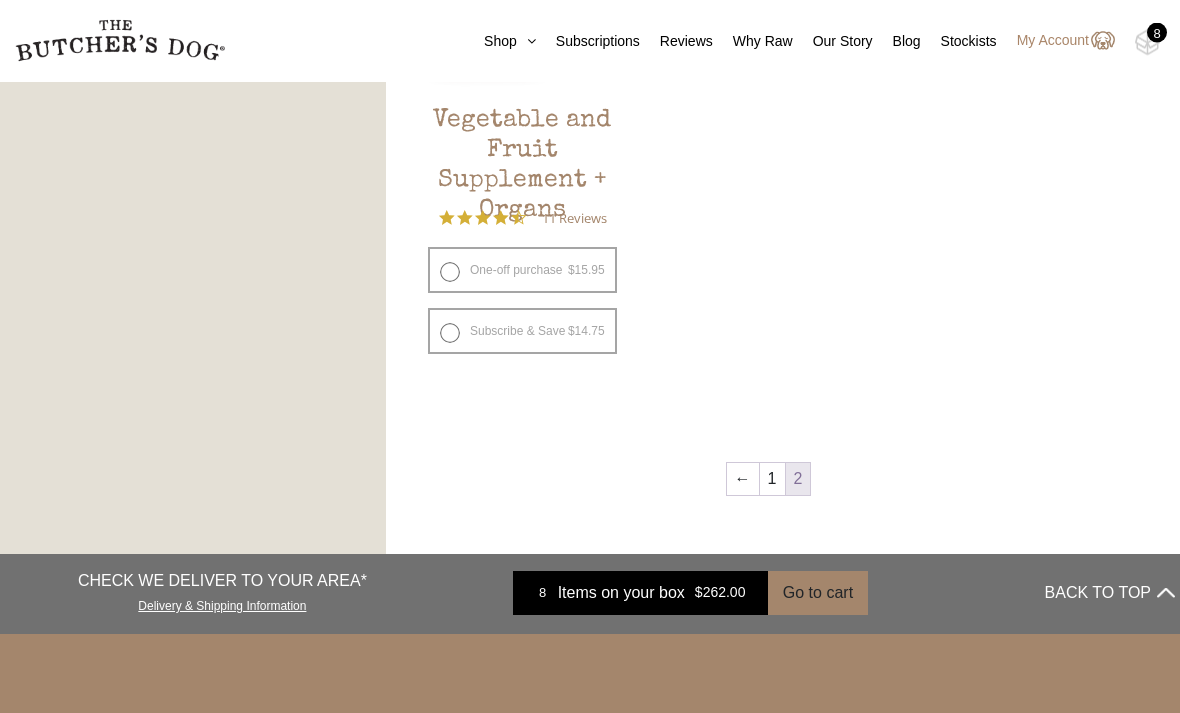 click on "Go to cart" at bounding box center [818, 594] 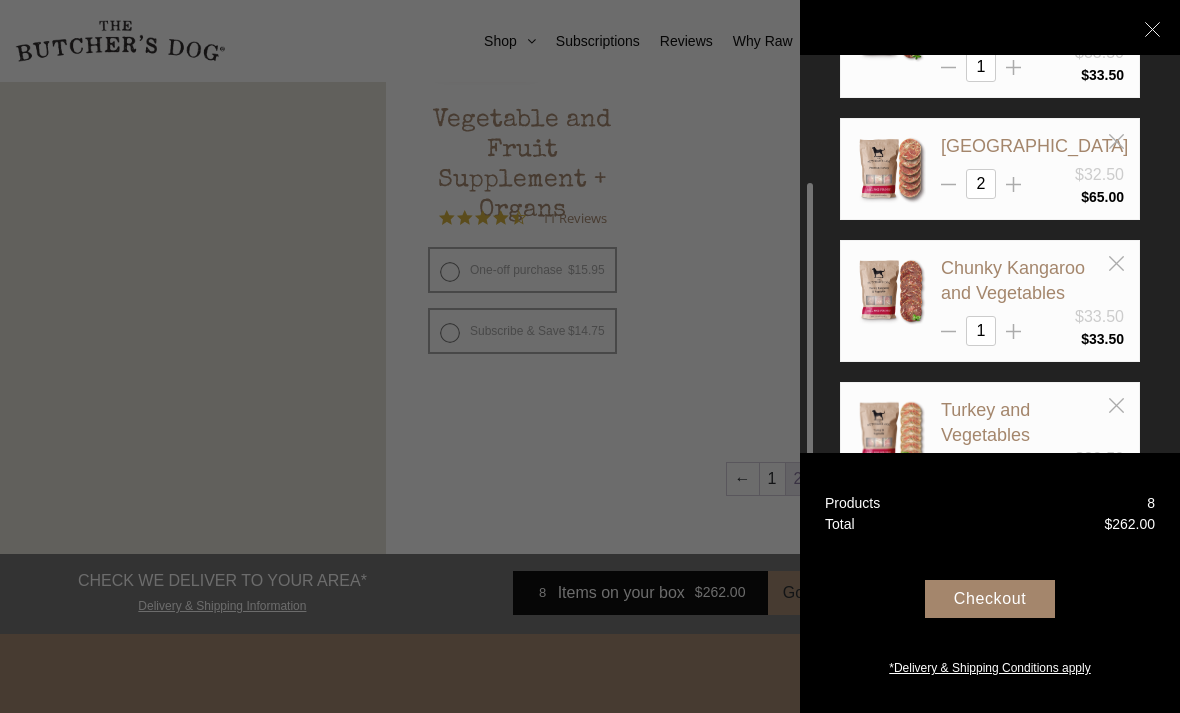scroll, scrollTop: 240, scrollLeft: 0, axis: vertical 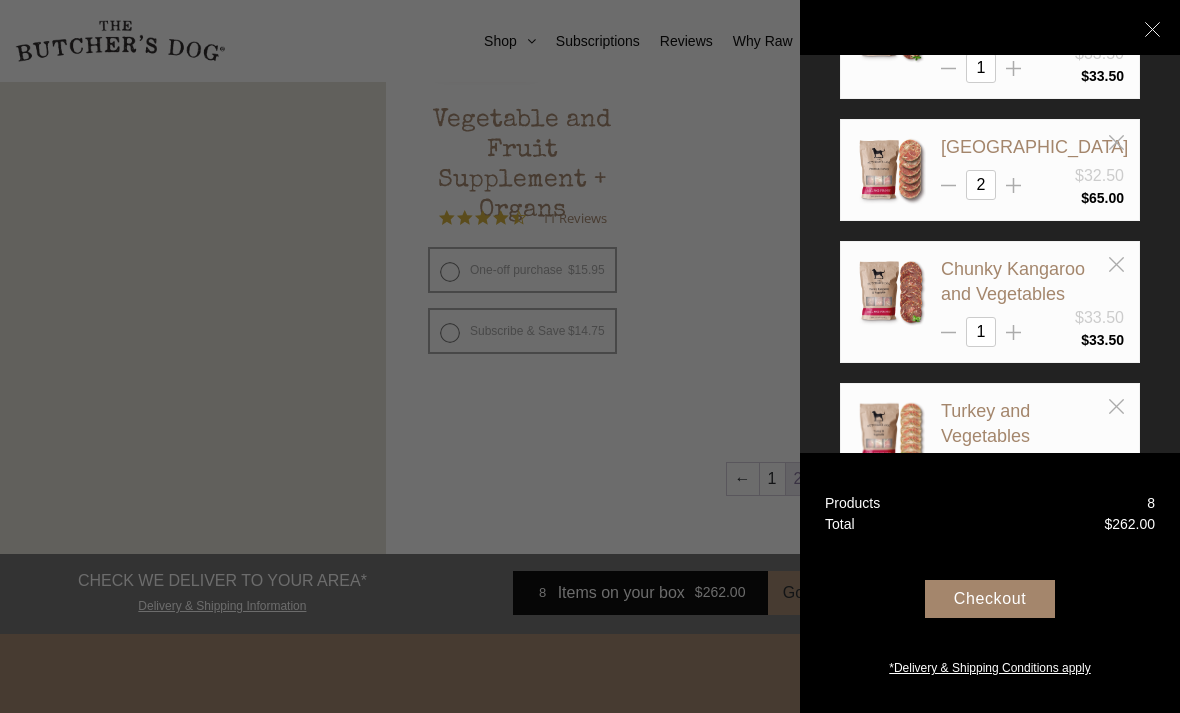 click on "Checkout" at bounding box center (990, 599) 